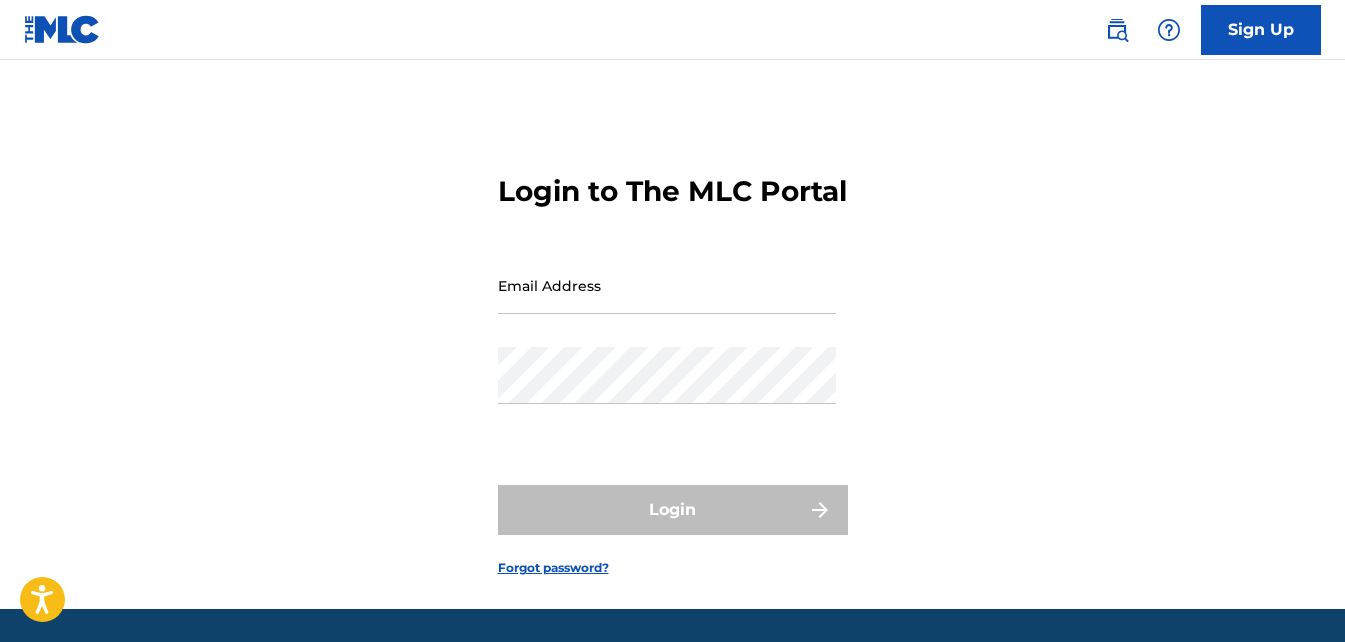 scroll, scrollTop: 0, scrollLeft: 0, axis: both 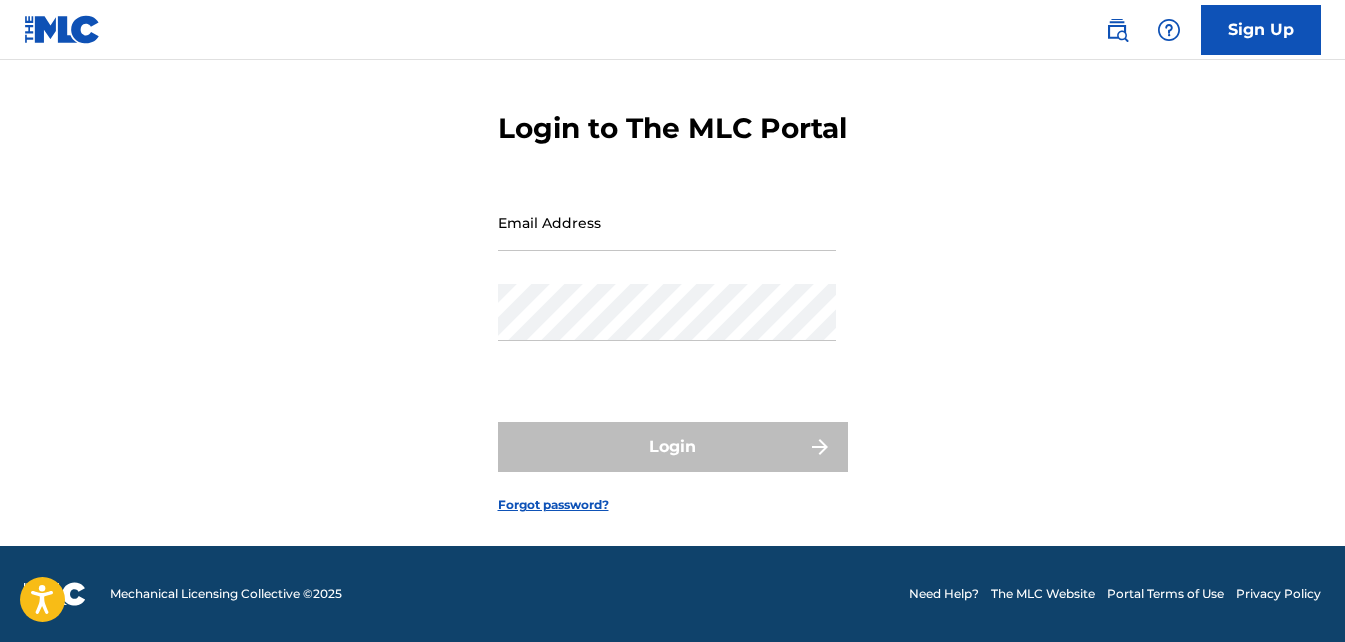 click on "Email Address" at bounding box center (667, 222) 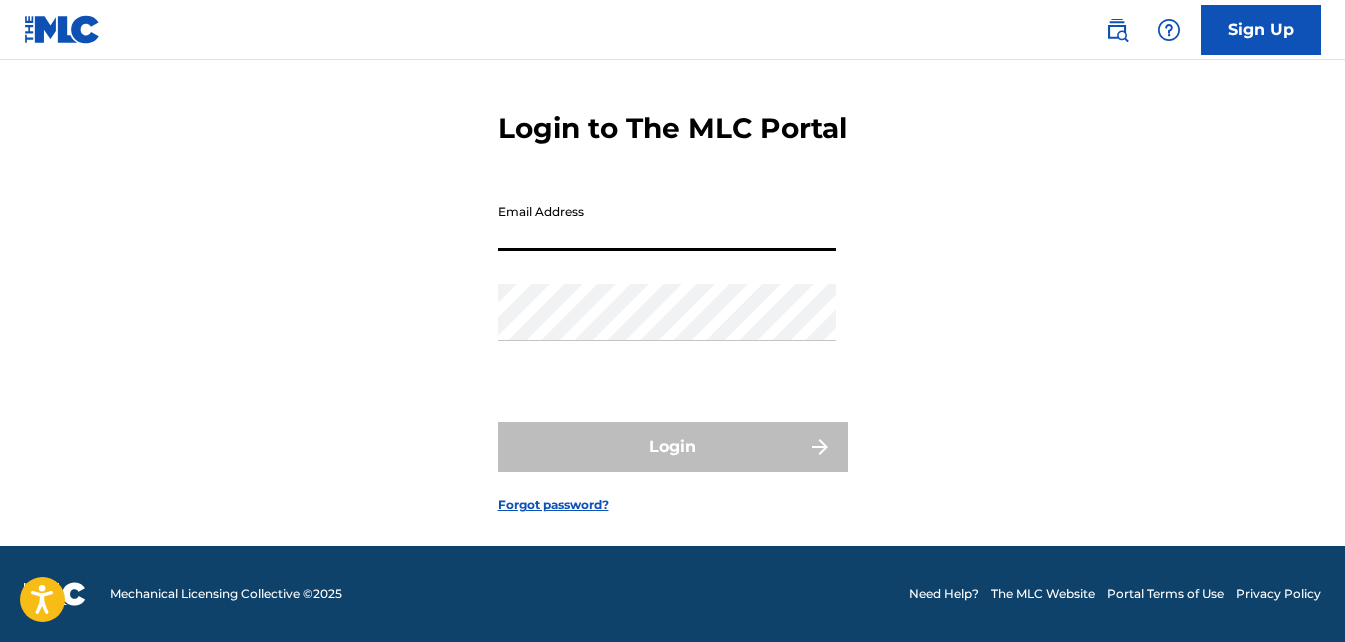 type on "[EMAIL_ADDRESS][DOMAIN_NAME]" 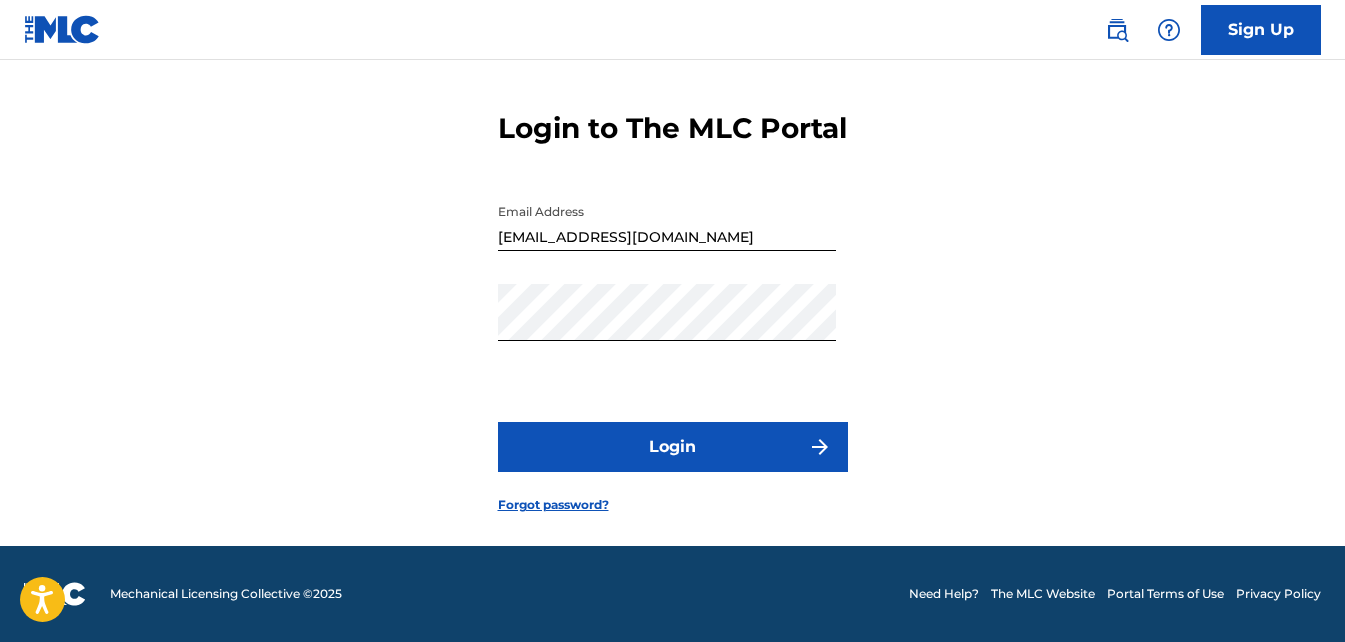 click on "Login" at bounding box center (673, 447) 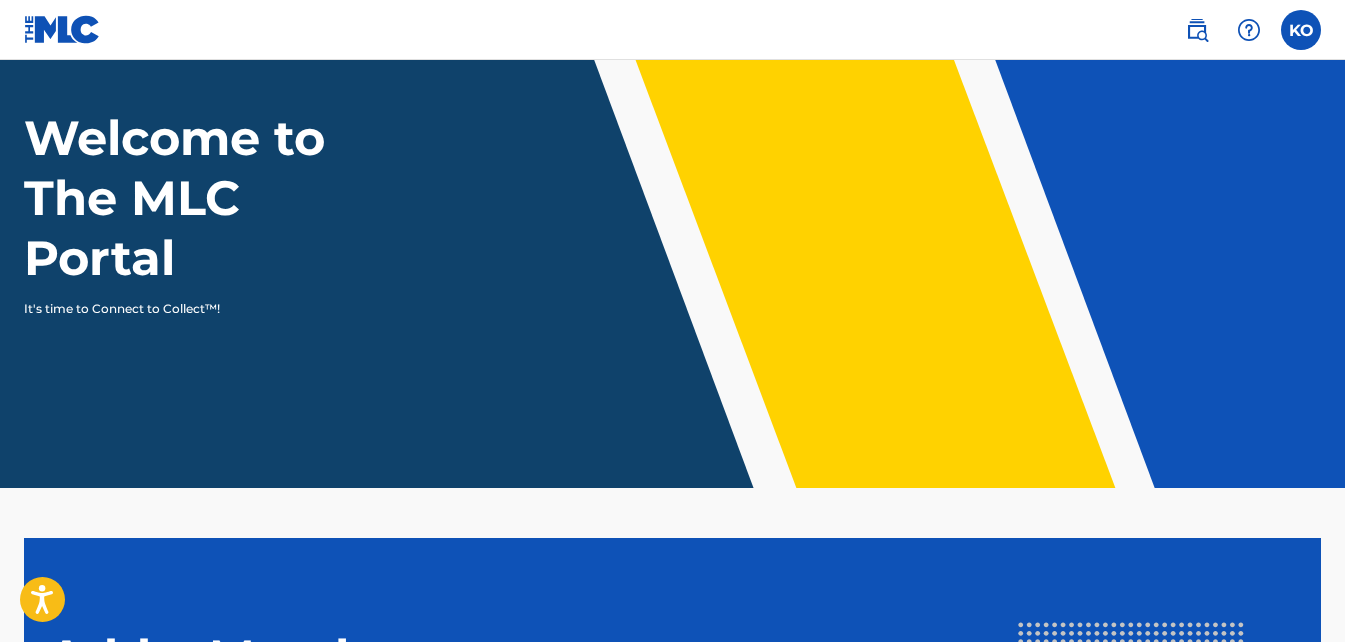 scroll, scrollTop: 0, scrollLeft: 0, axis: both 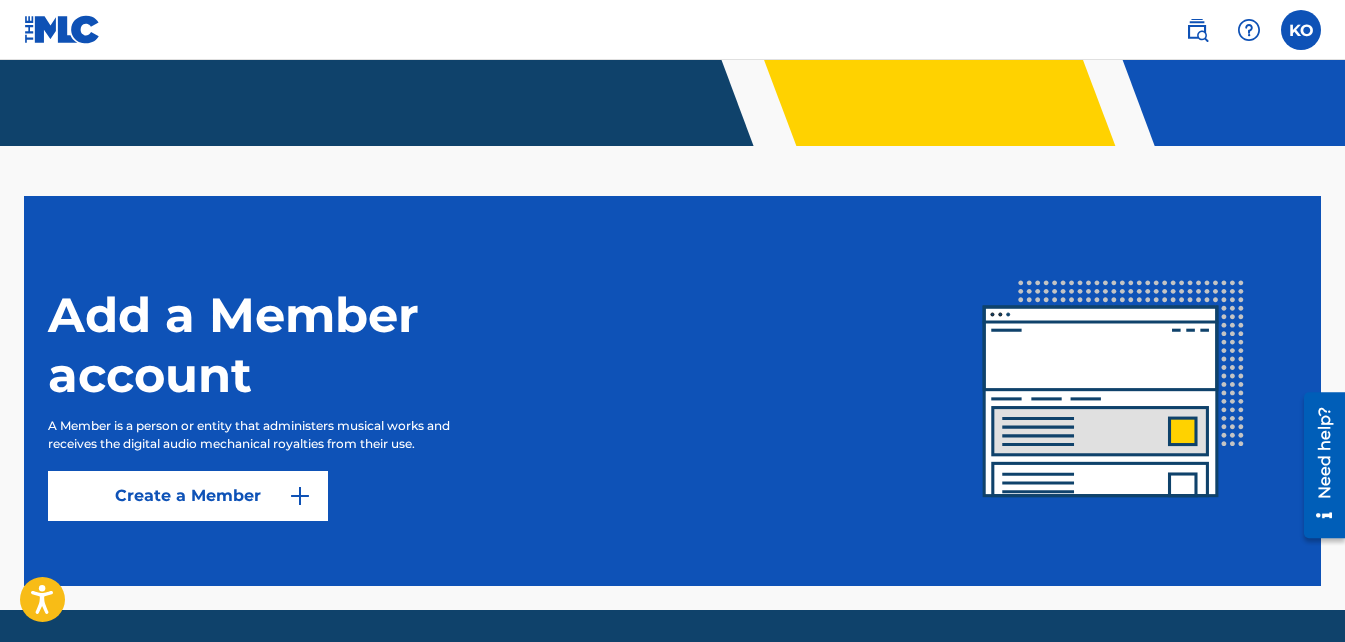 click on "Create a Member" at bounding box center [188, 496] 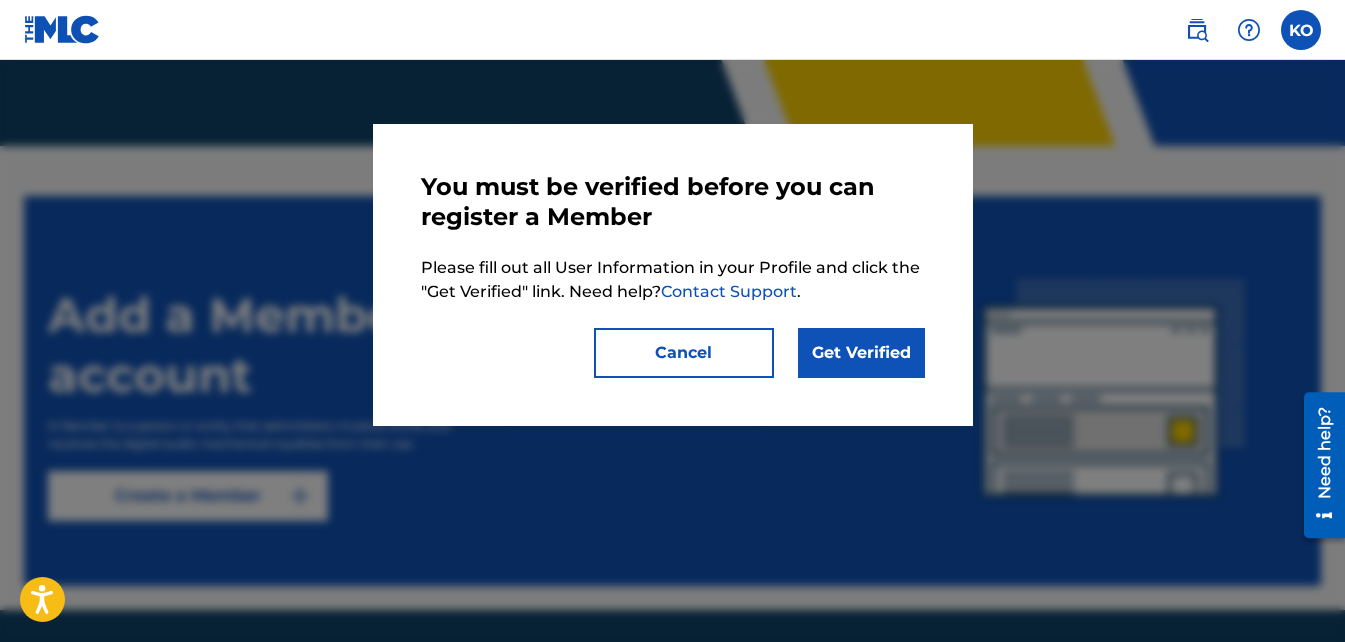click on "Cancel" at bounding box center [684, 353] 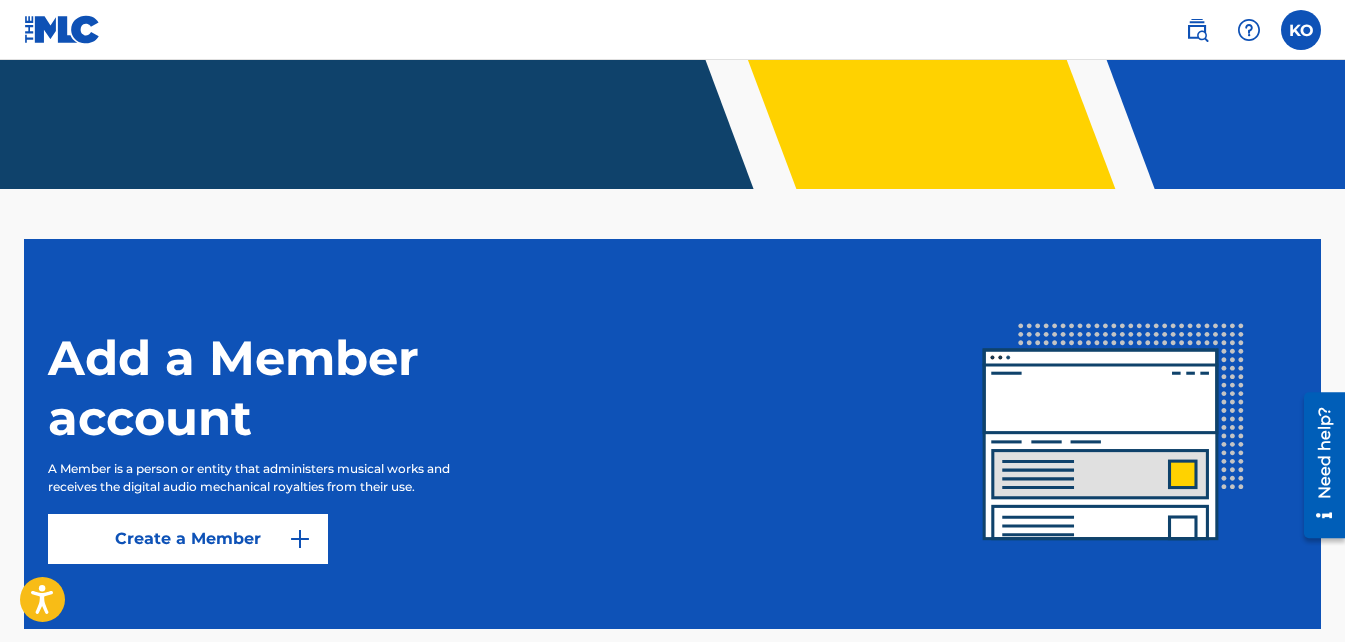 scroll, scrollTop: 405, scrollLeft: 0, axis: vertical 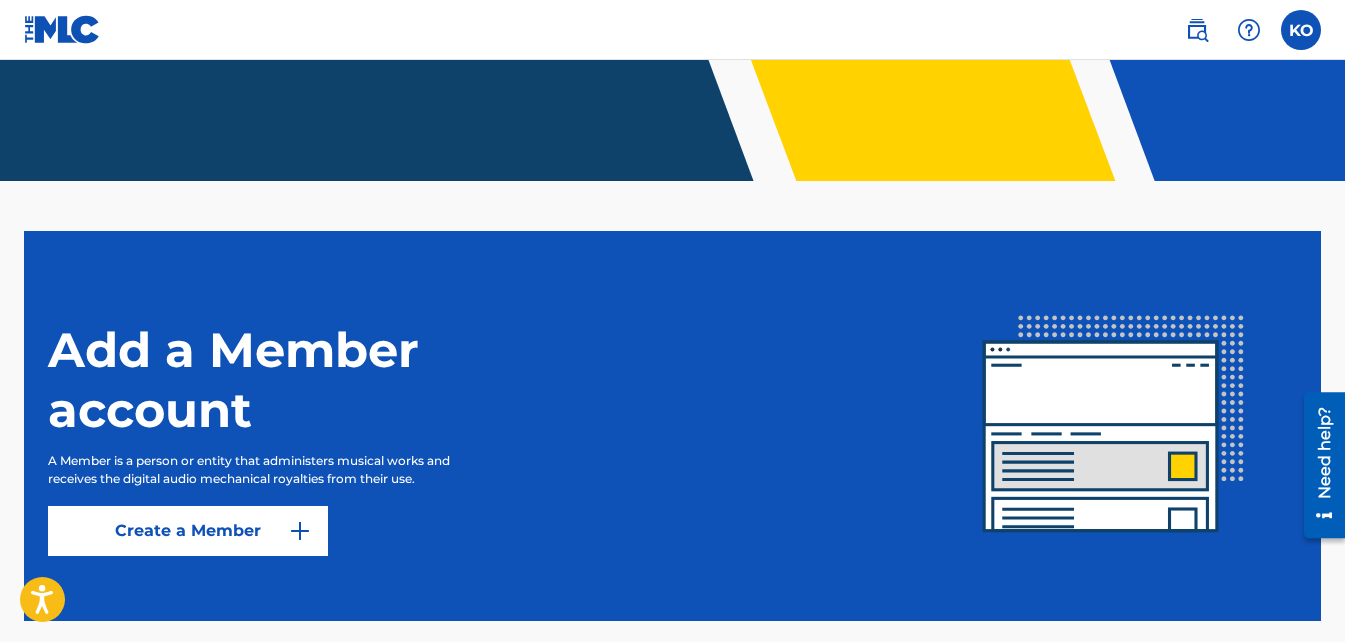 click on "Create a Member" at bounding box center (188, 531) 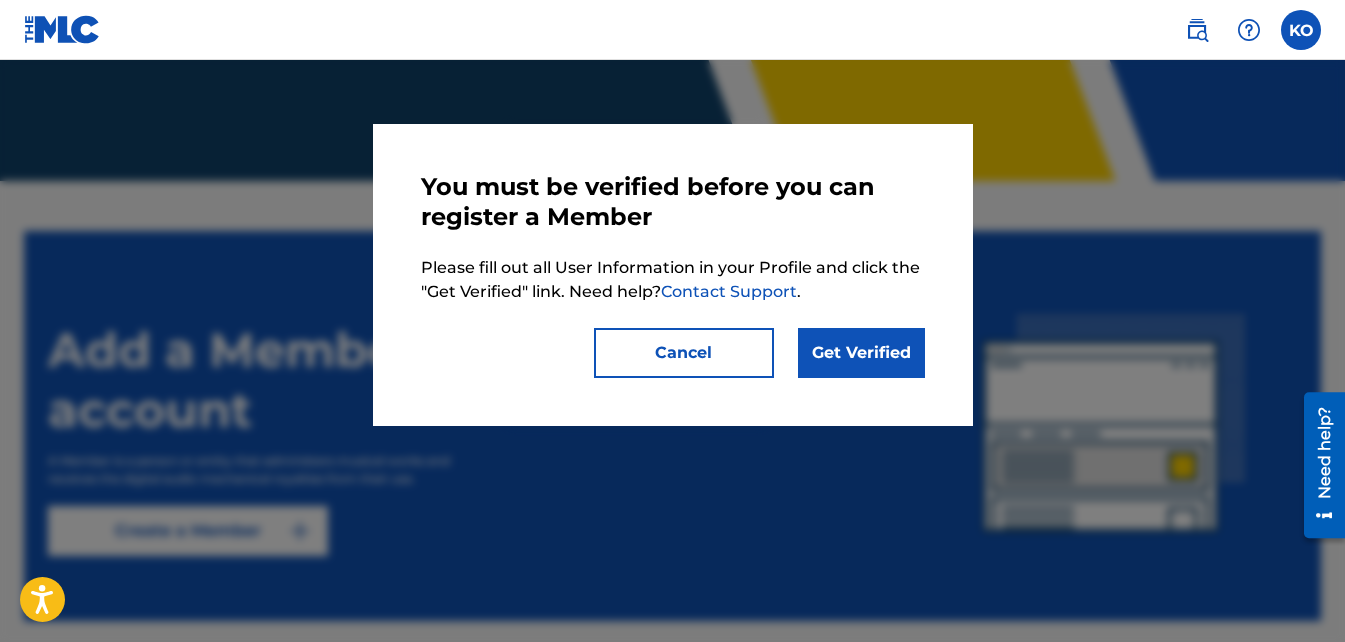 click on "Cancel" at bounding box center (684, 353) 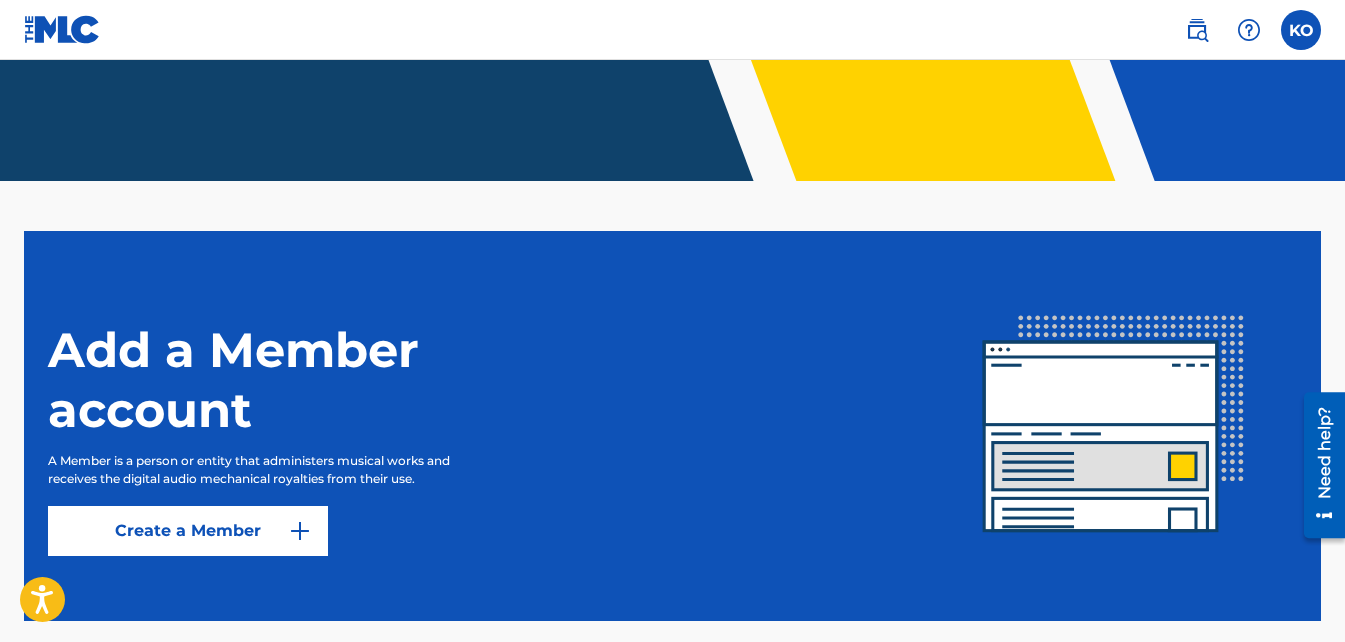 scroll, scrollTop: 0, scrollLeft: 0, axis: both 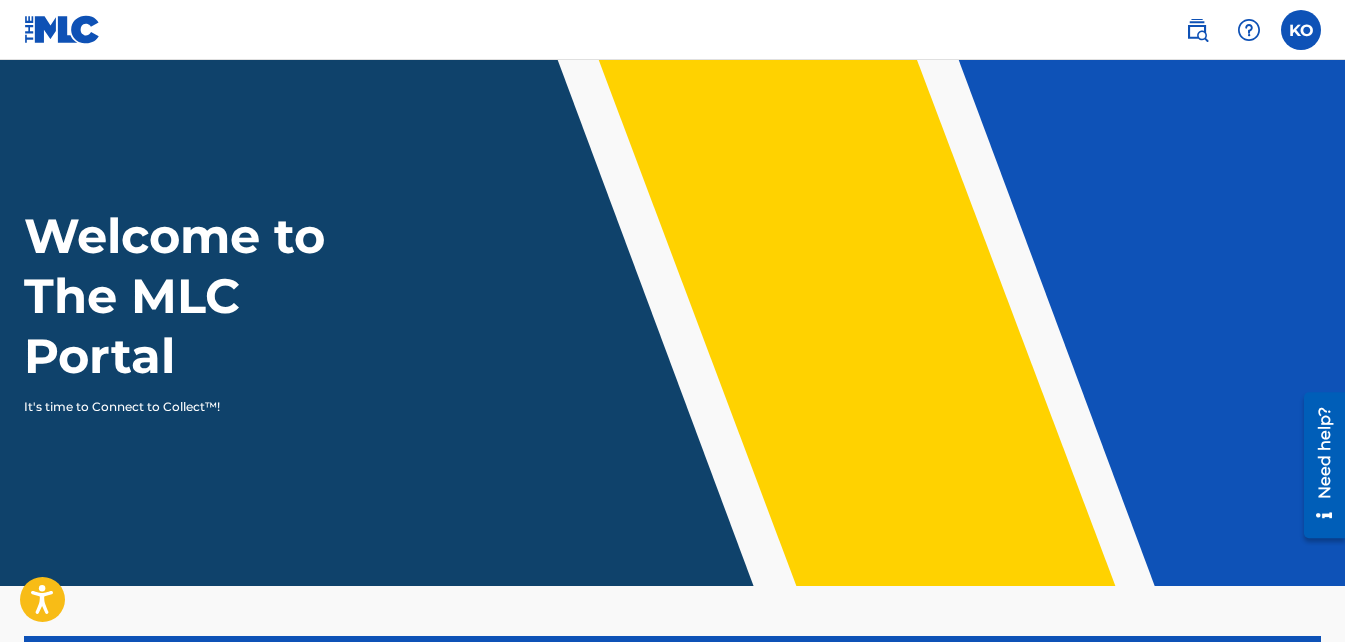 click at bounding box center (1301, 30) 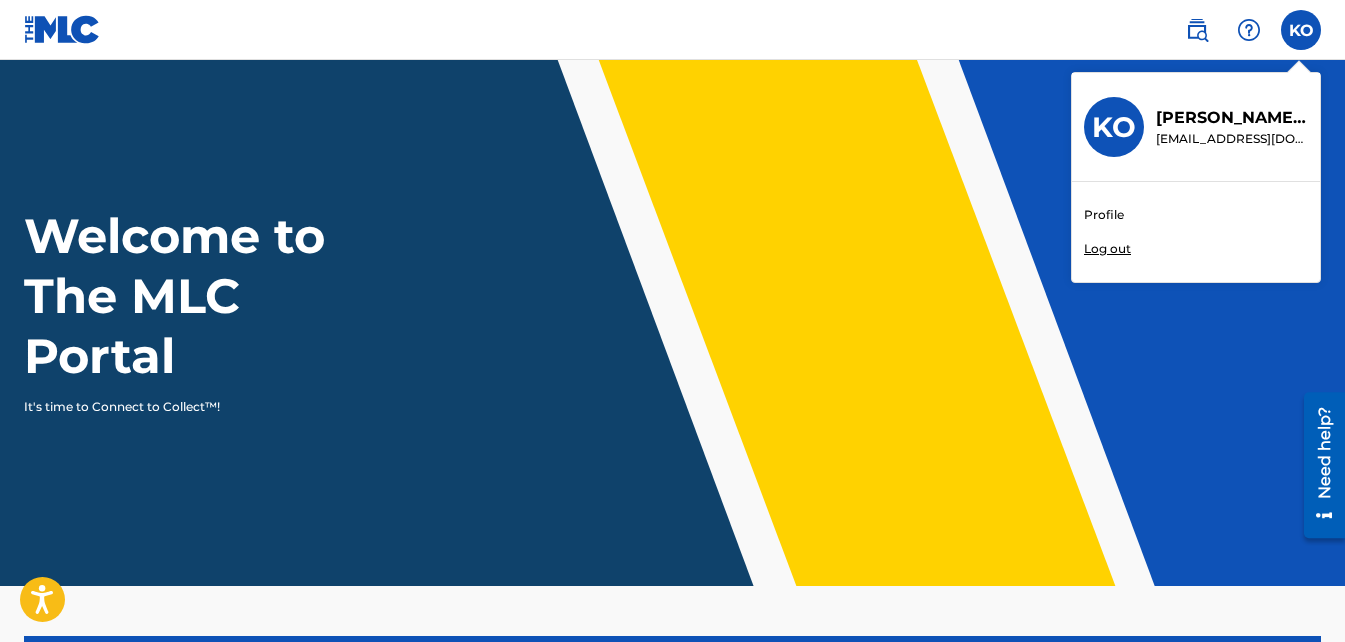 click on "Profile" at bounding box center (1104, 215) 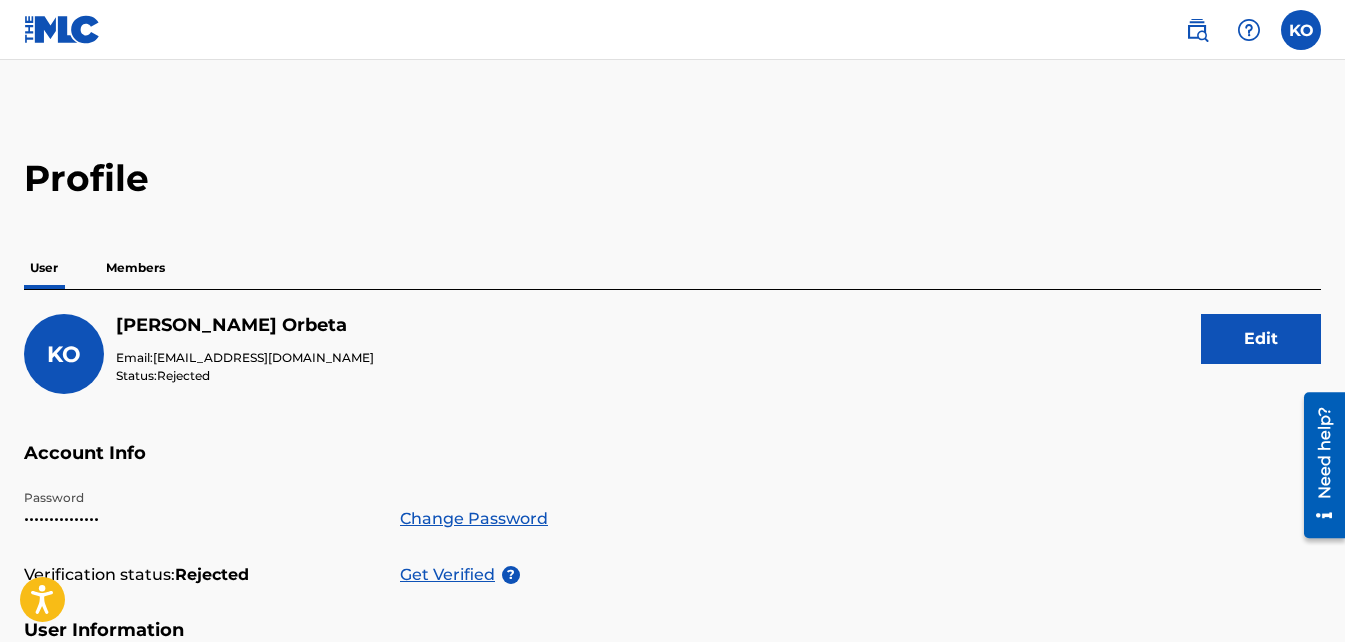click at bounding box center (1197, 30) 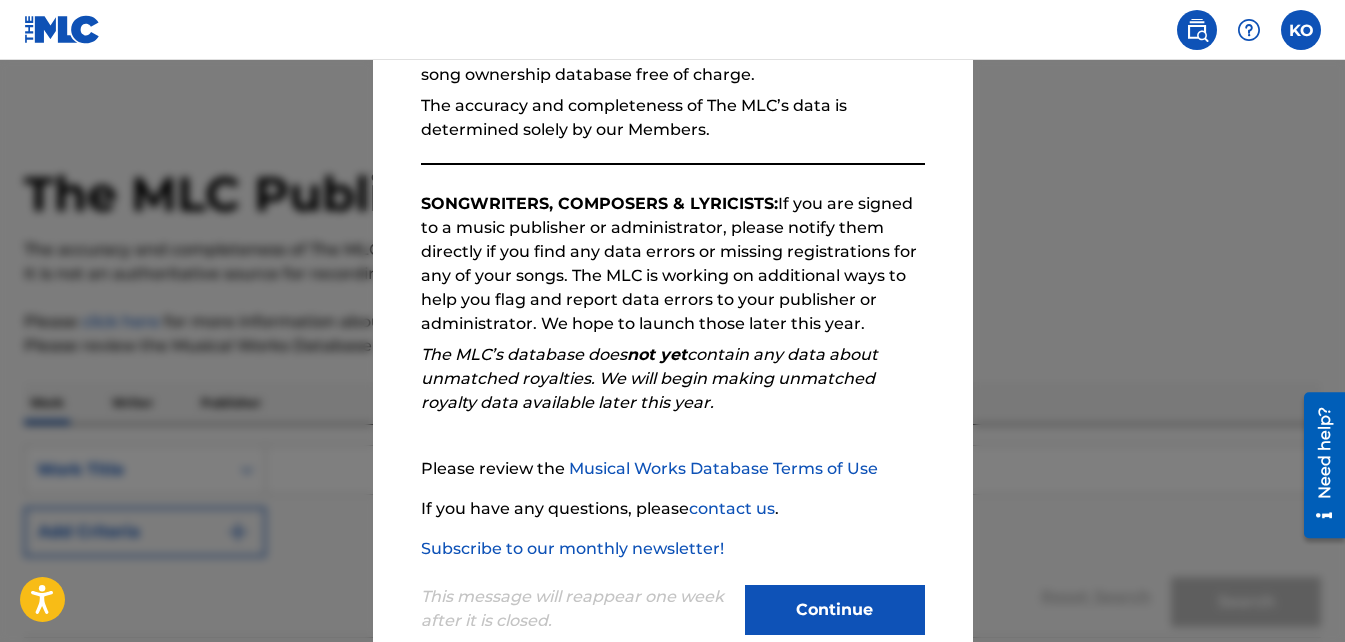 scroll, scrollTop: 273, scrollLeft: 0, axis: vertical 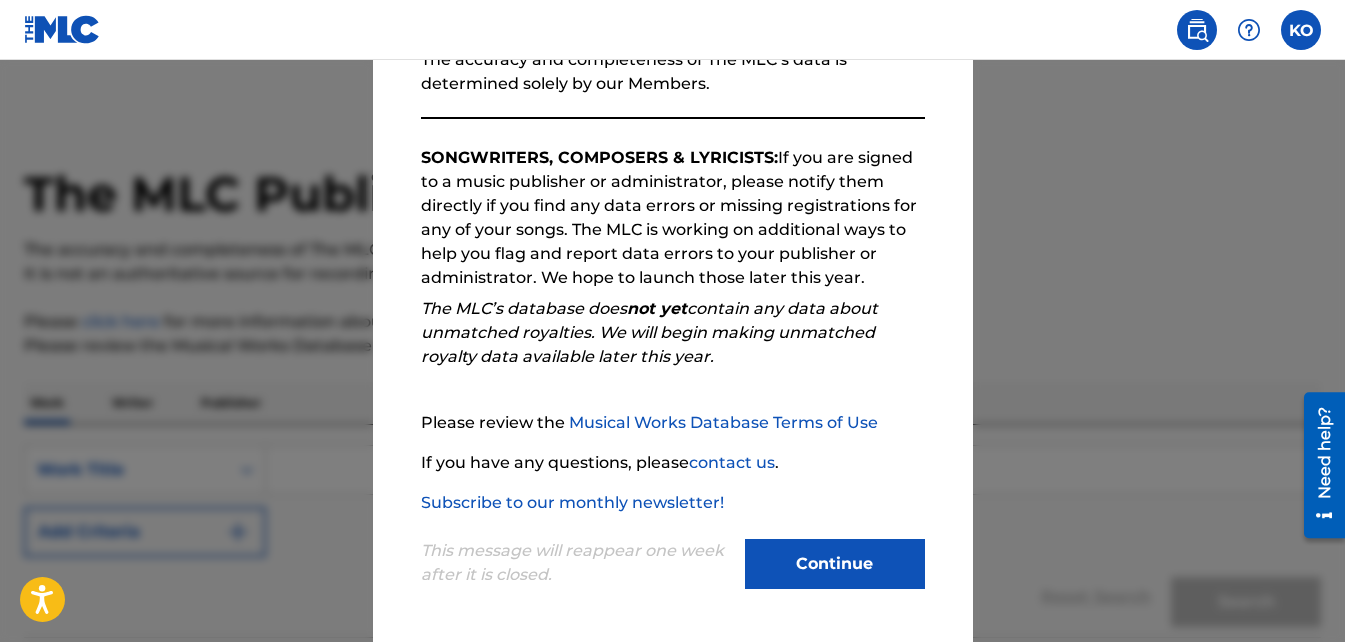 click on "Continue" at bounding box center [835, 564] 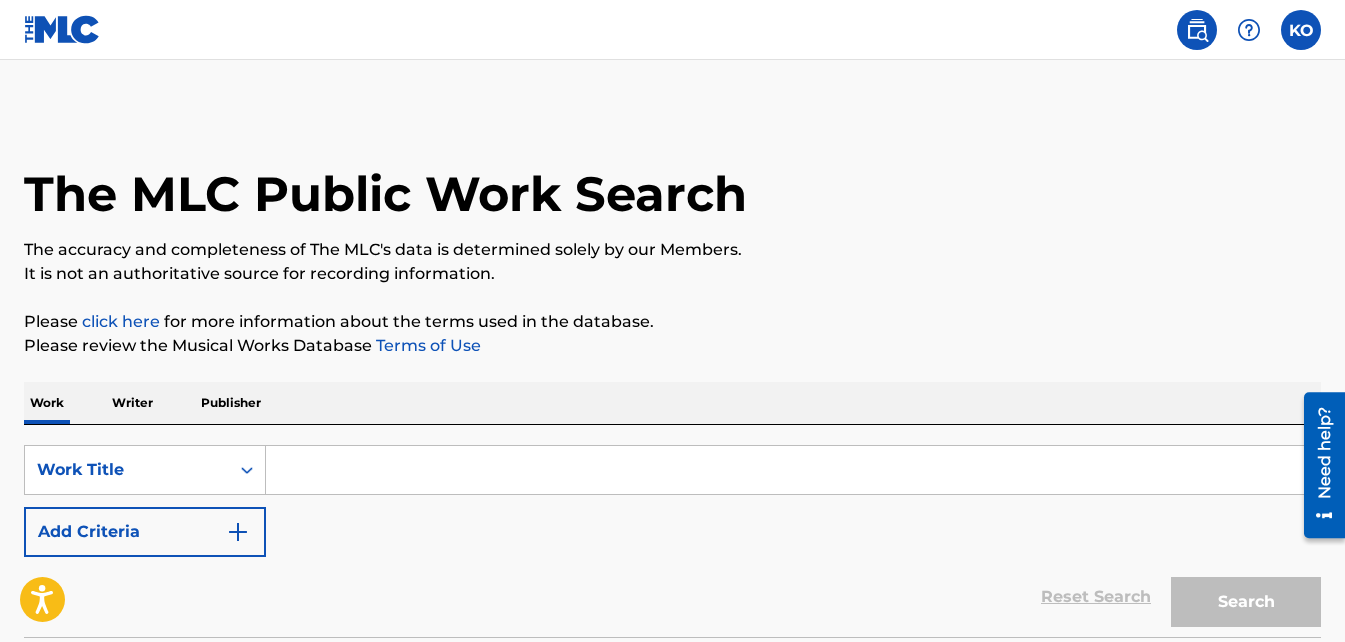 scroll, scrollTop: 164, scrollLeft: 0, axis: vertical 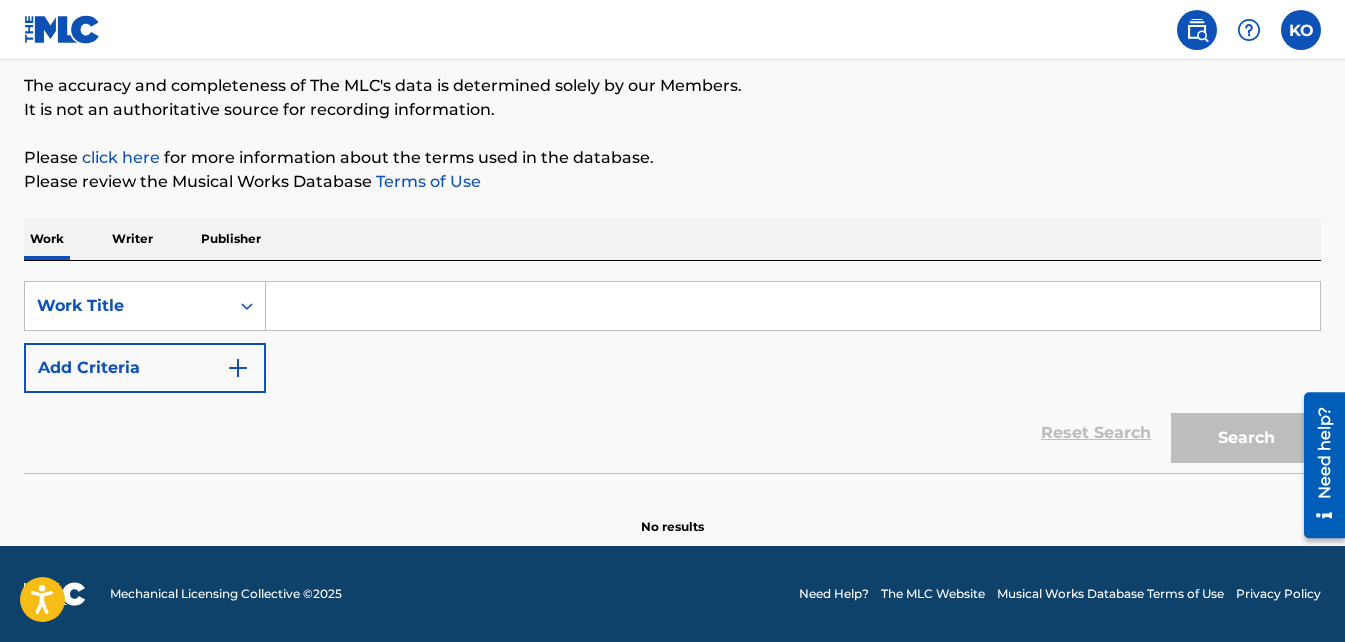 click at bounding box center (793, 306) 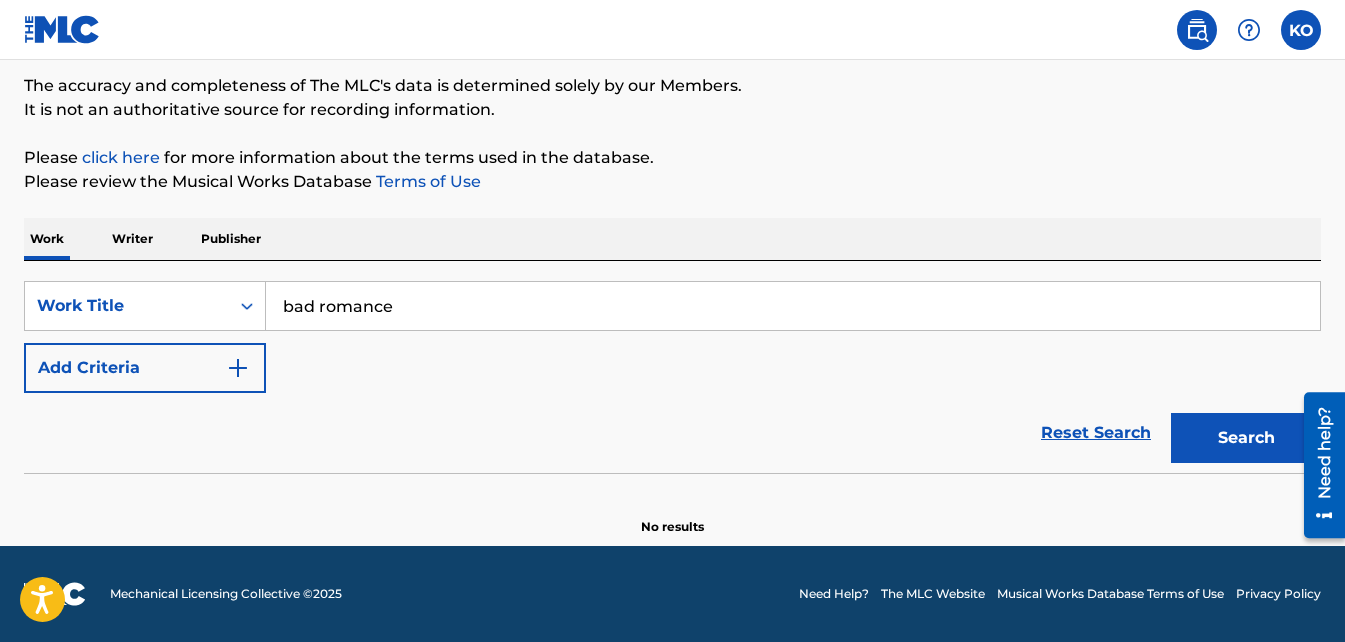 type on "bad romance" 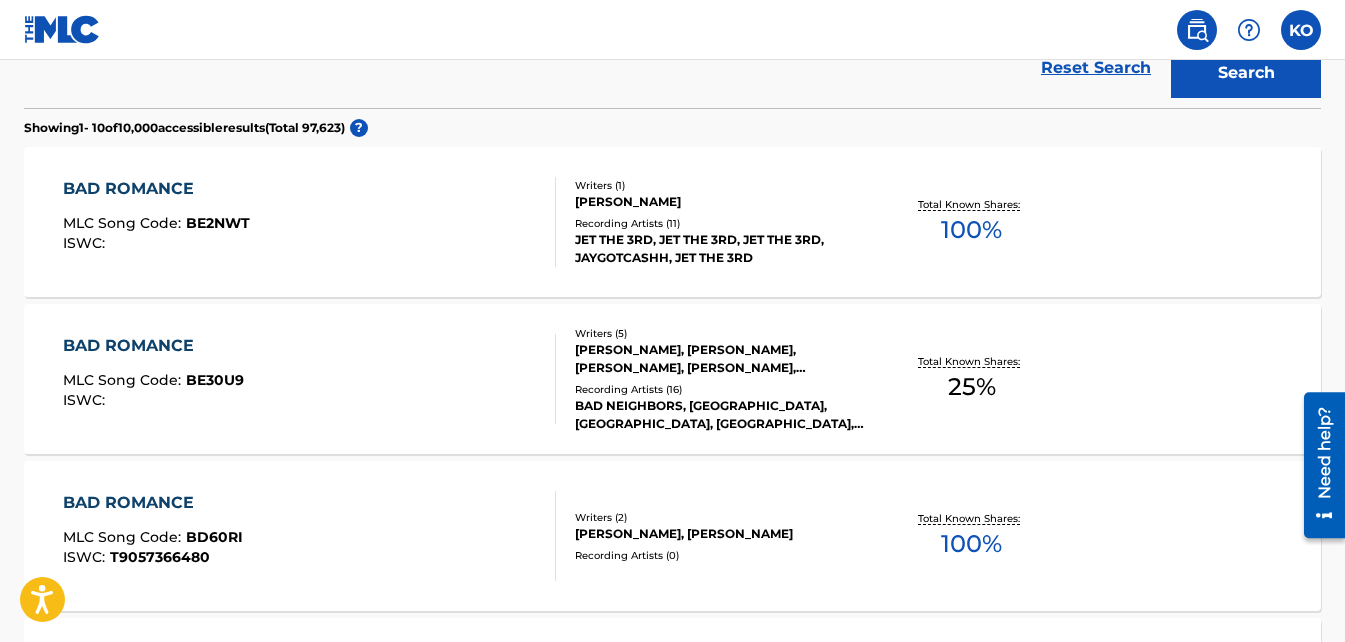 scroll, scrollTop: 528, scrollLeft: 0, axis: vertical 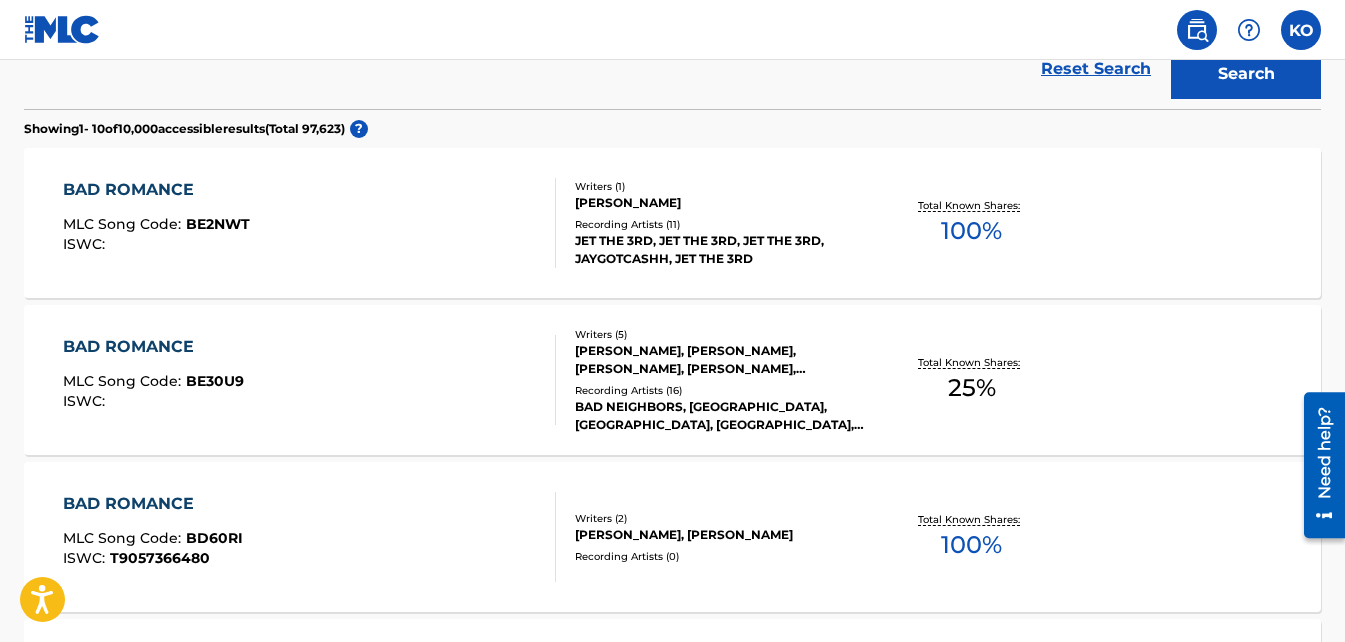 click on "Recording Artists ( 11 )" at bounding box center (719, 224) 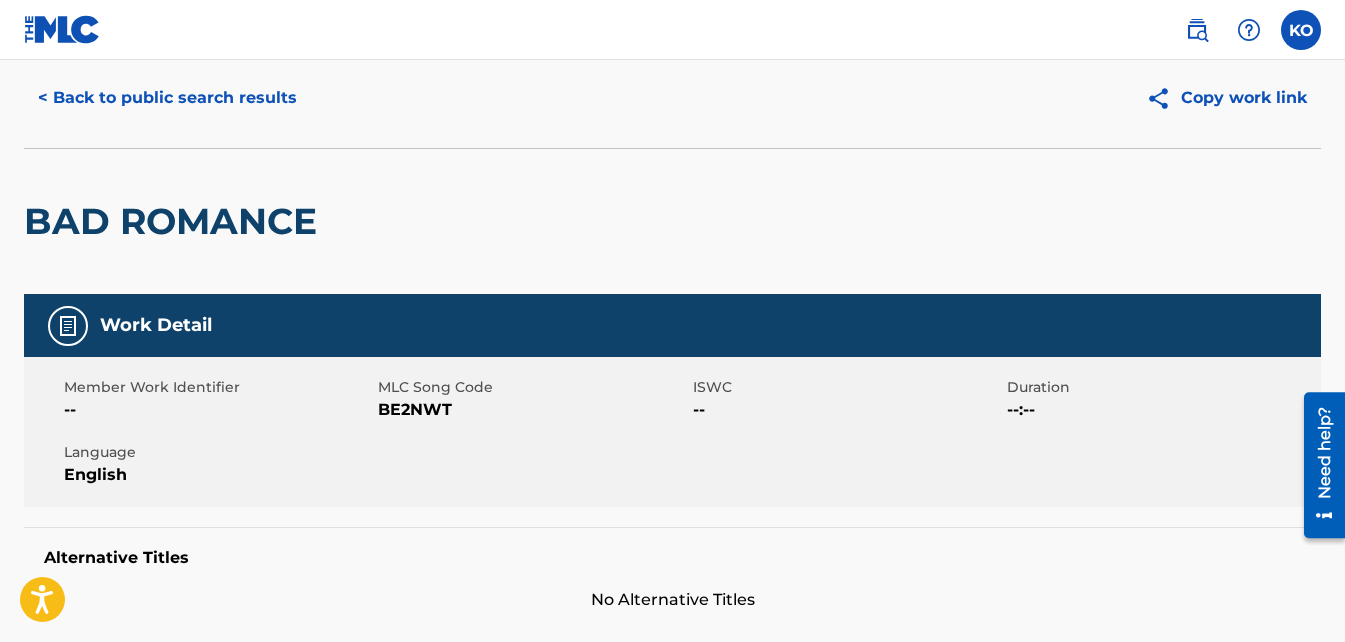 scroll, scrollTop: 0, scrollLeft: 0, axis: both 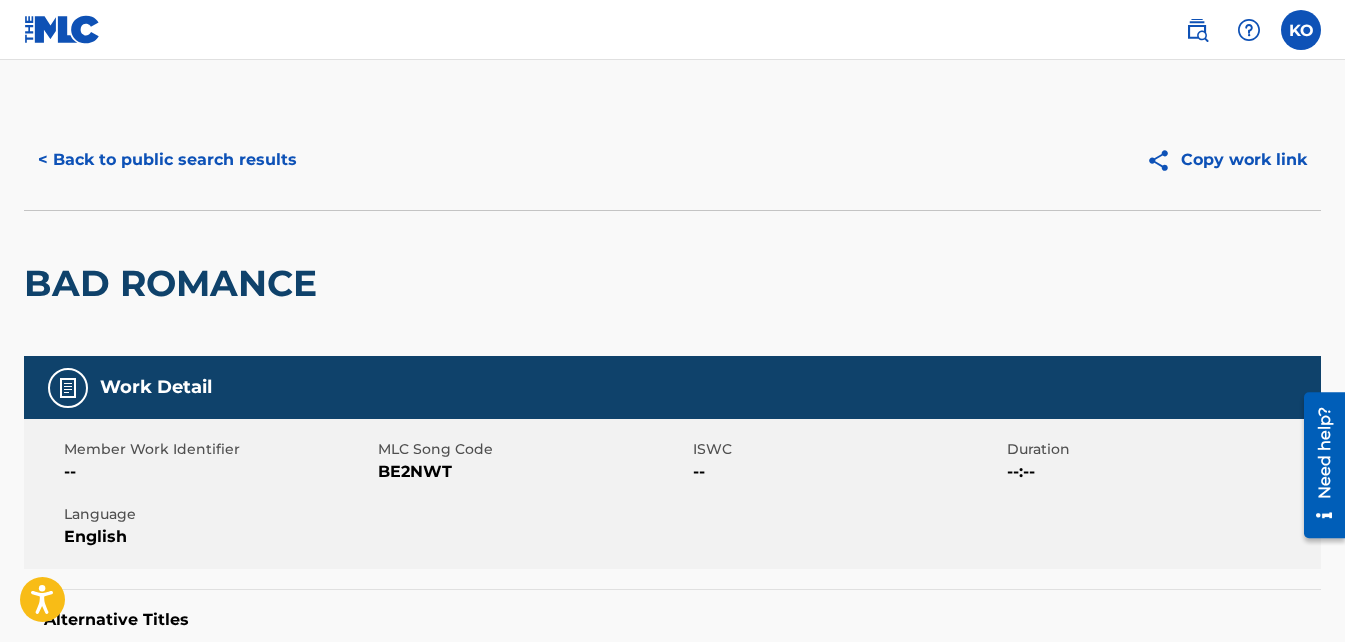click on "< Back to public search results" at bounding box center [167, 160] 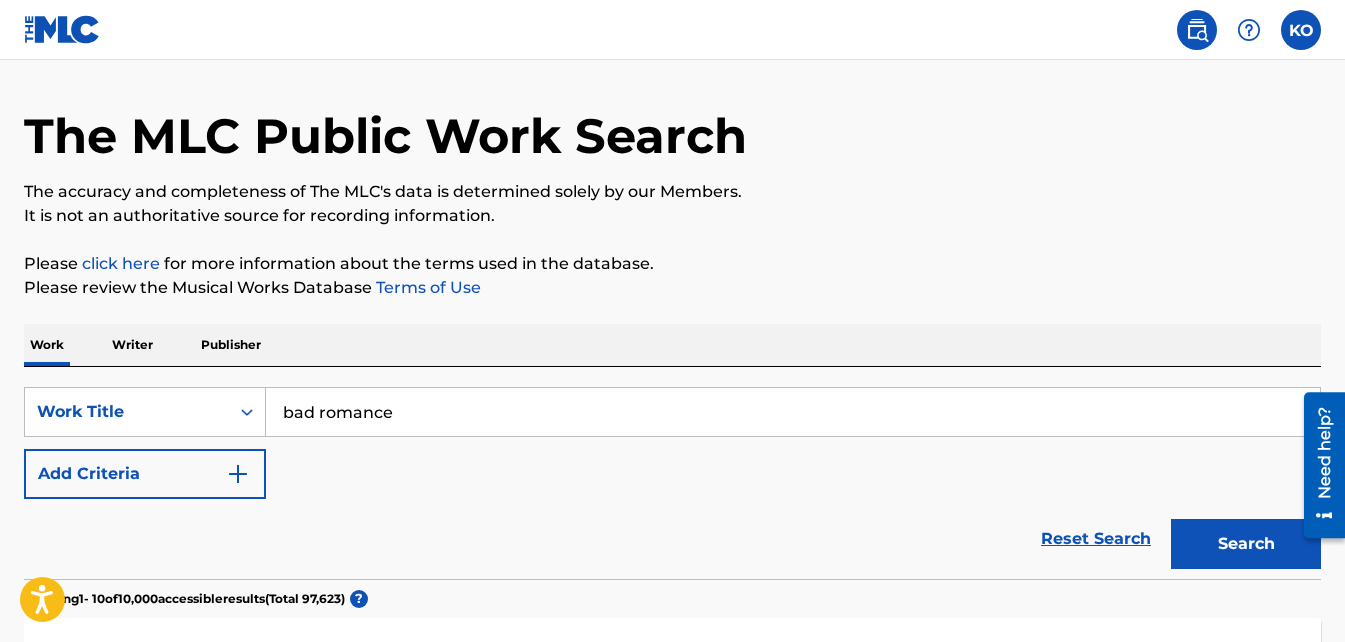 scroll, scrollTop: 5, scrollLeft: 0, axis: vertical 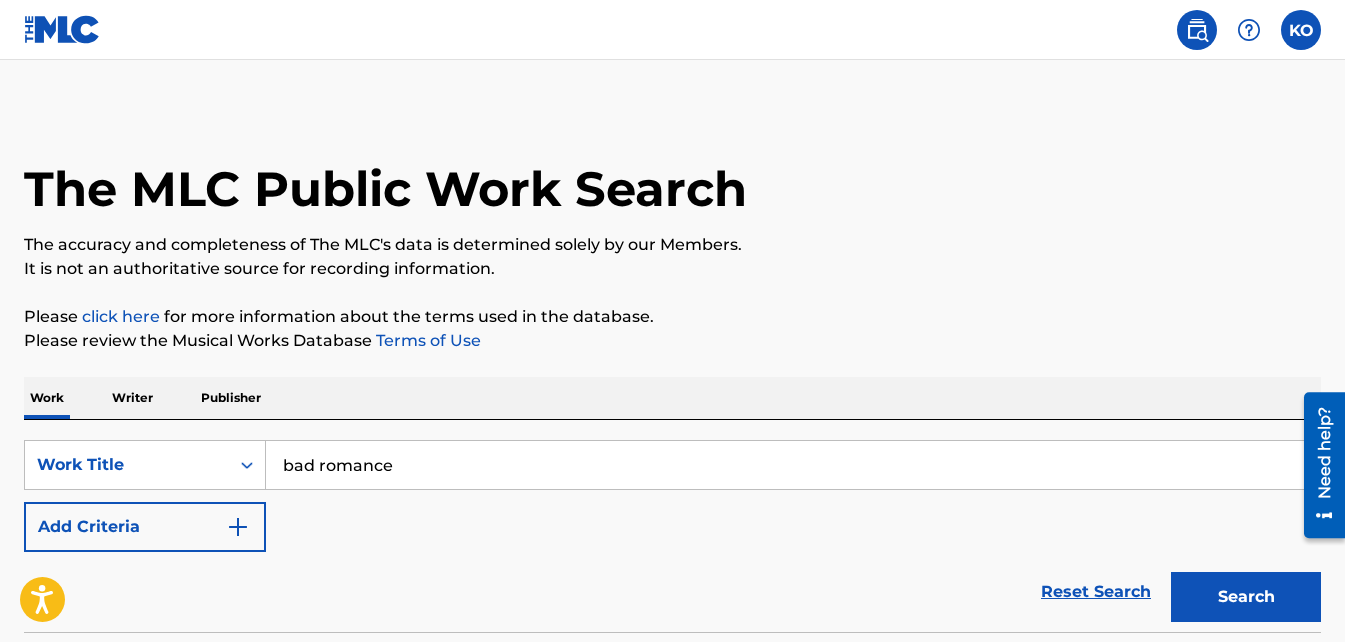click on "Writer" at bounding box center (132, 398) 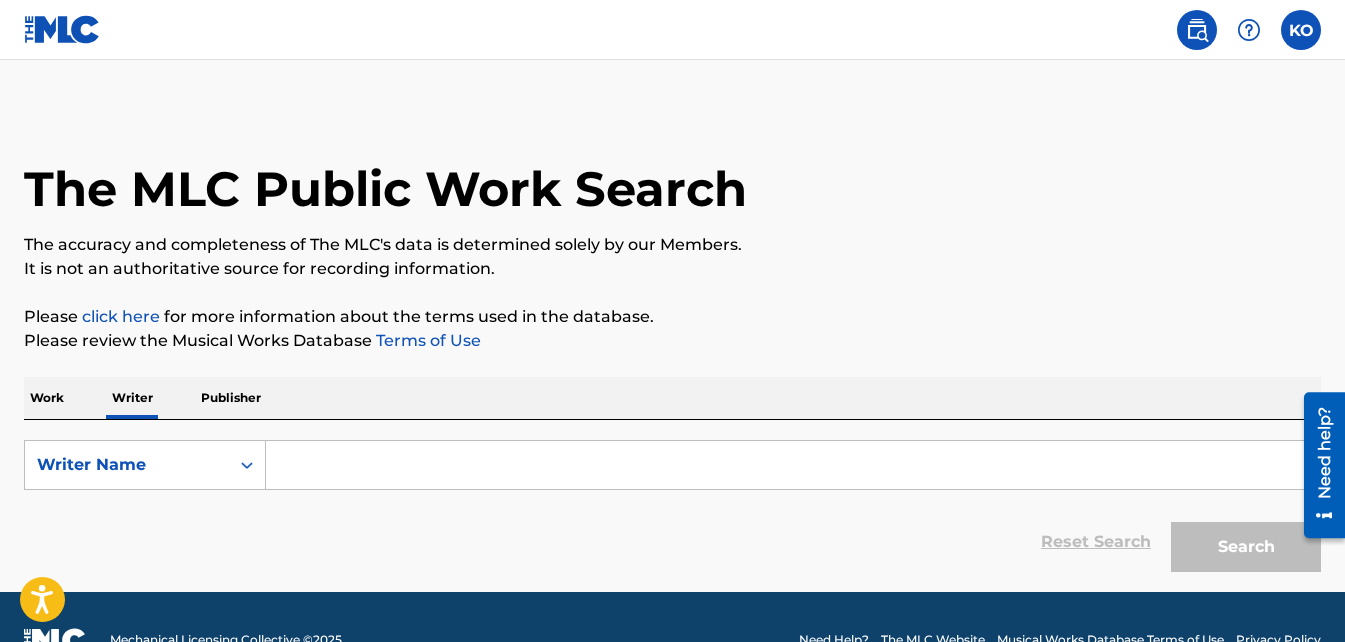 scroll, scrollTop: 0, scrollLeft: 0, axis: both 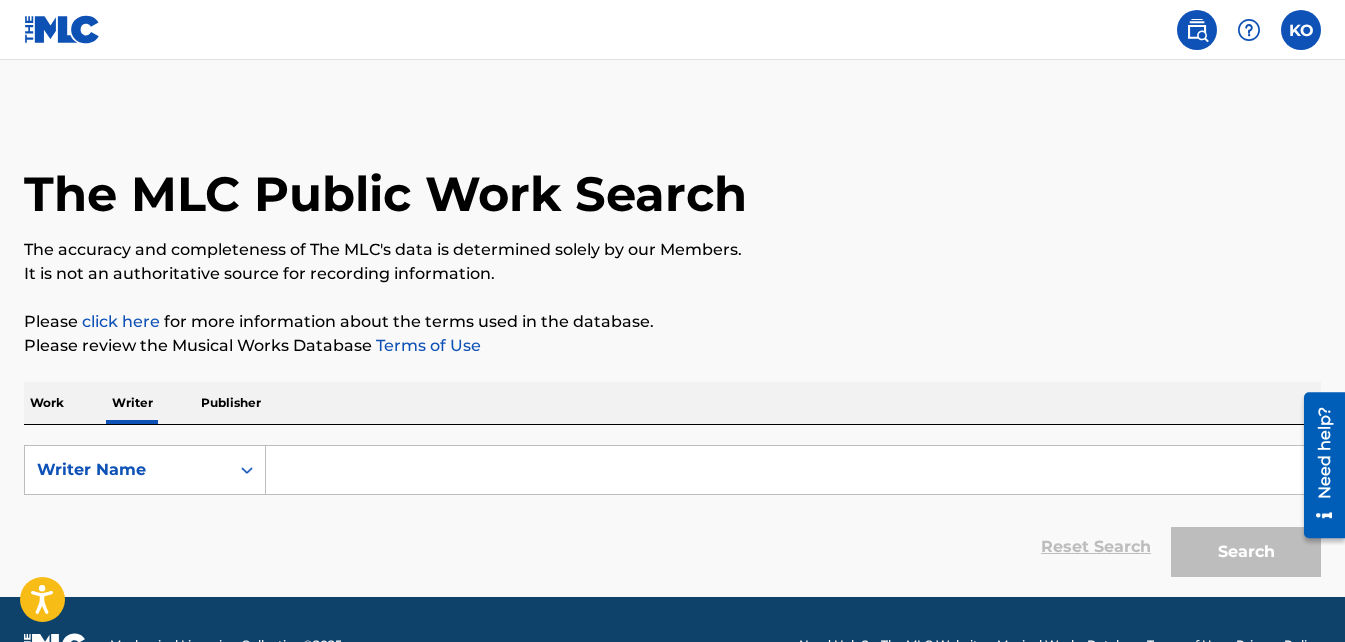 click at bounding box center [793, 470] 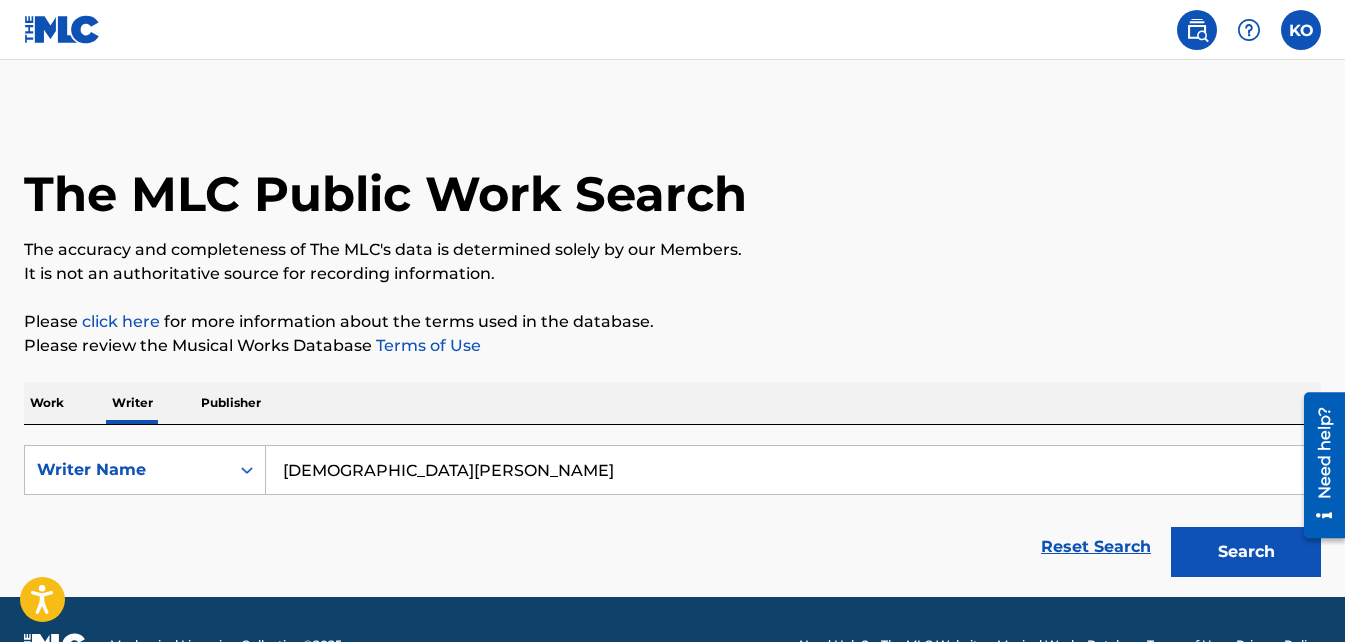 click on "Search" at bounding box center (1241, 547) 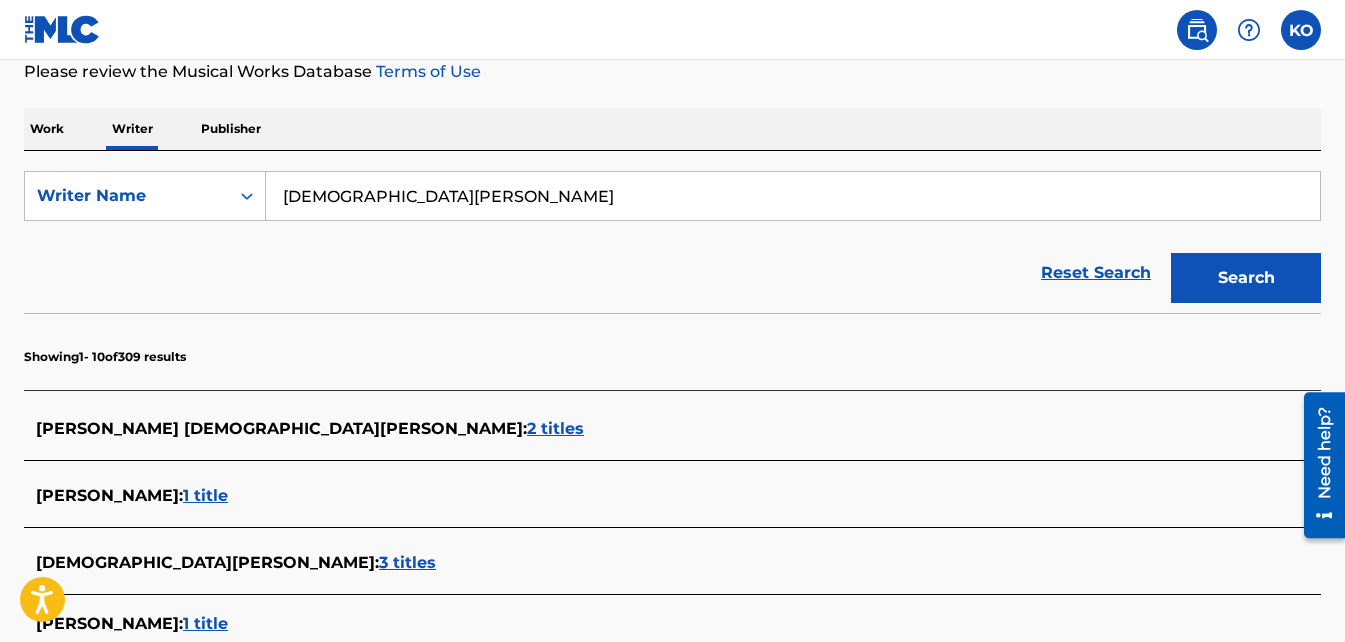 scroll, scrollTop: 0, scrollLeft: 0, axis: both 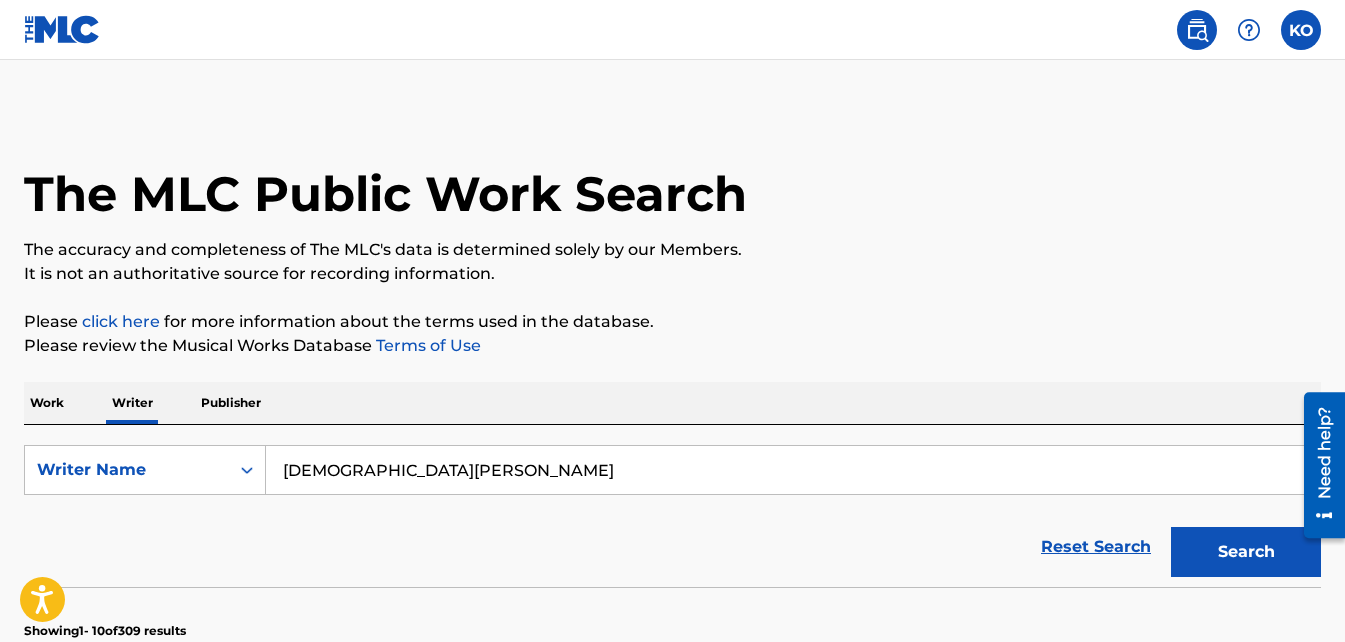 click on "[DEMOGRAPHIC_DATA][PERSON_NAME]" at bounding box center (793, 470) 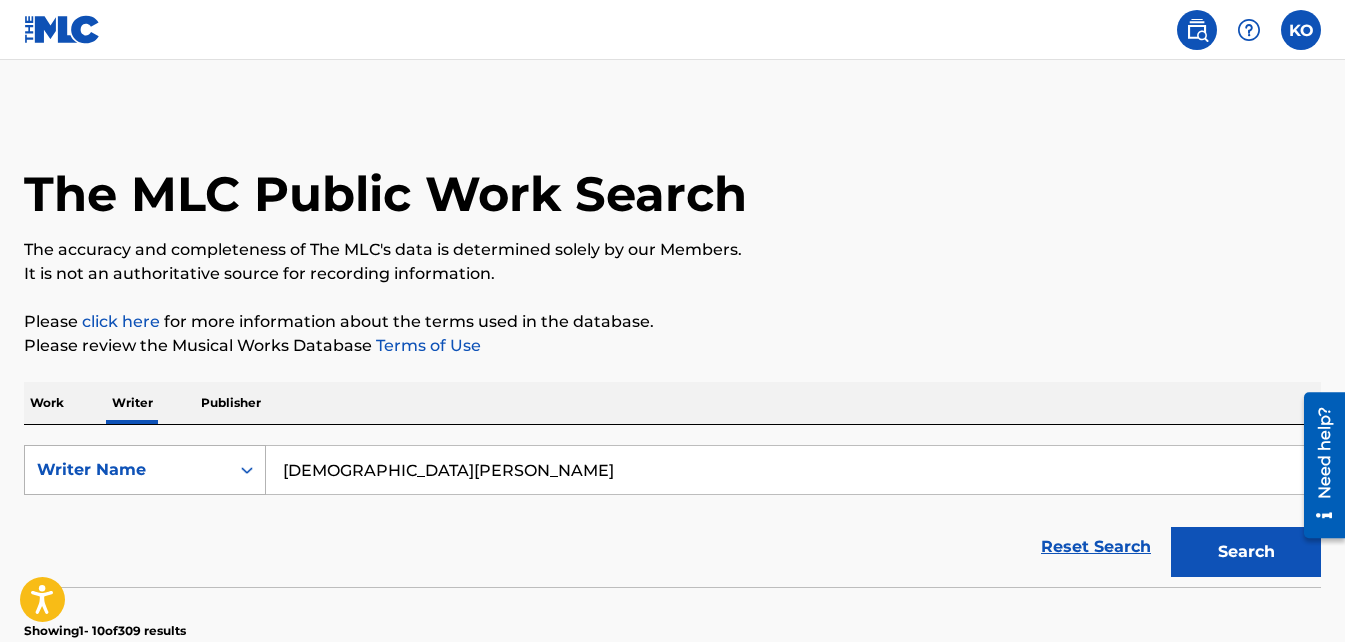 click 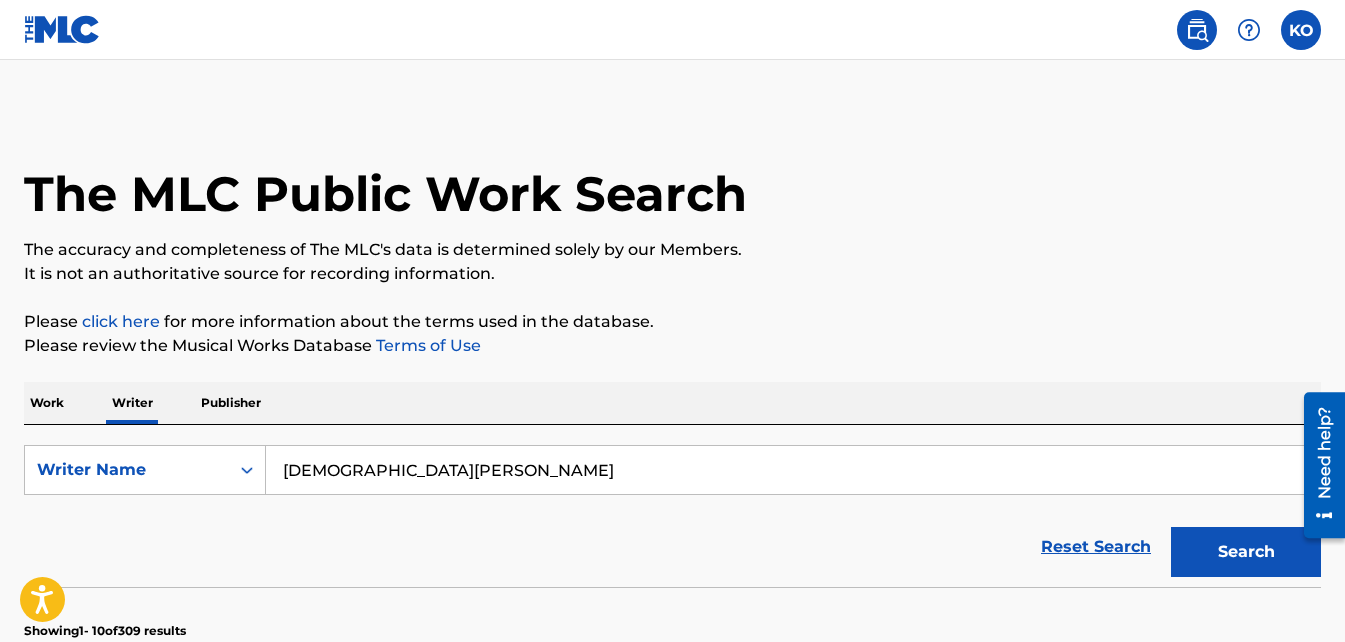 drag, startPoint x: 240, startPoint y: 466, endPoint x: 372, endPoint y: 477, distance: 132.45753 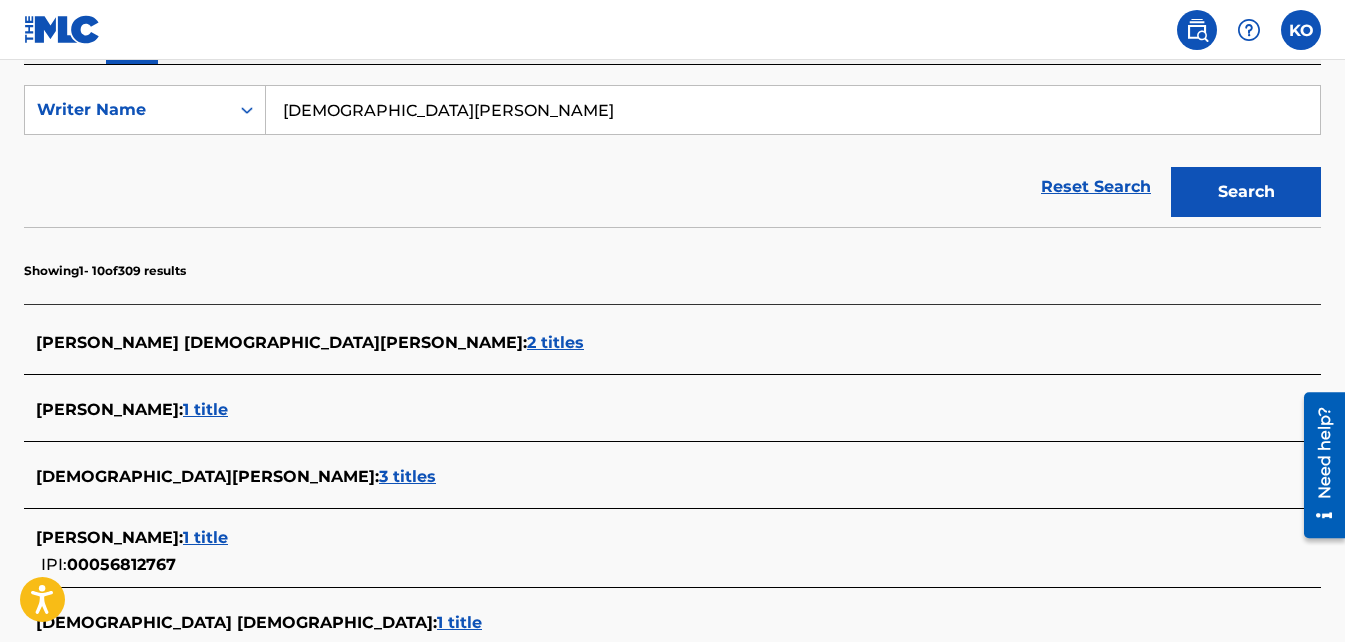 scroll, scrollTop: 359, scrollLeft: 0, axis: vertical 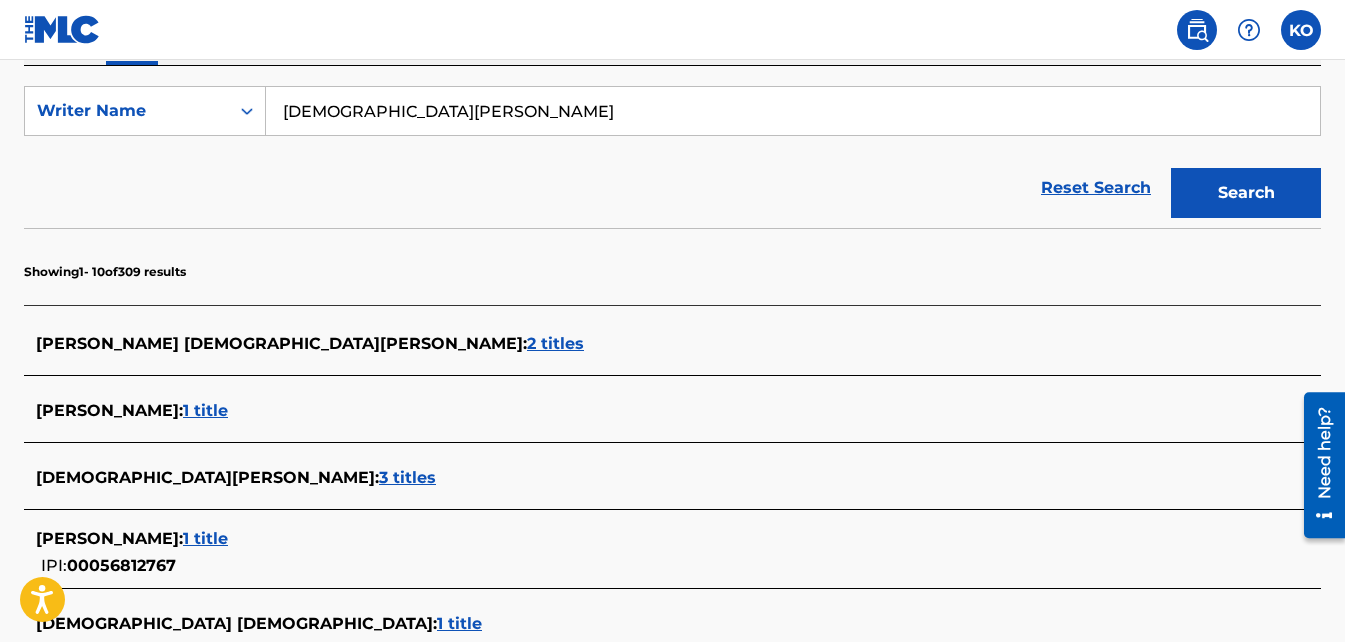 click on "[DEMOGRAPHIC_DATA][PERSON_NAME]" at bounding box center [793, 111] 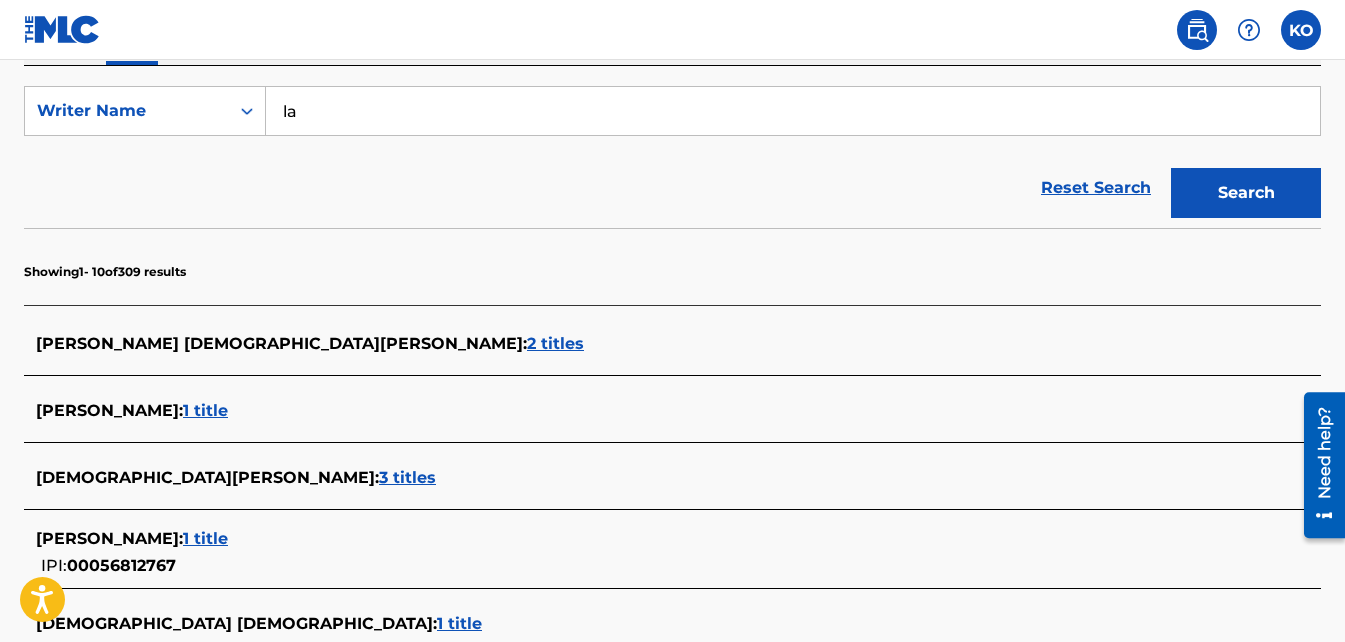 type on "l" 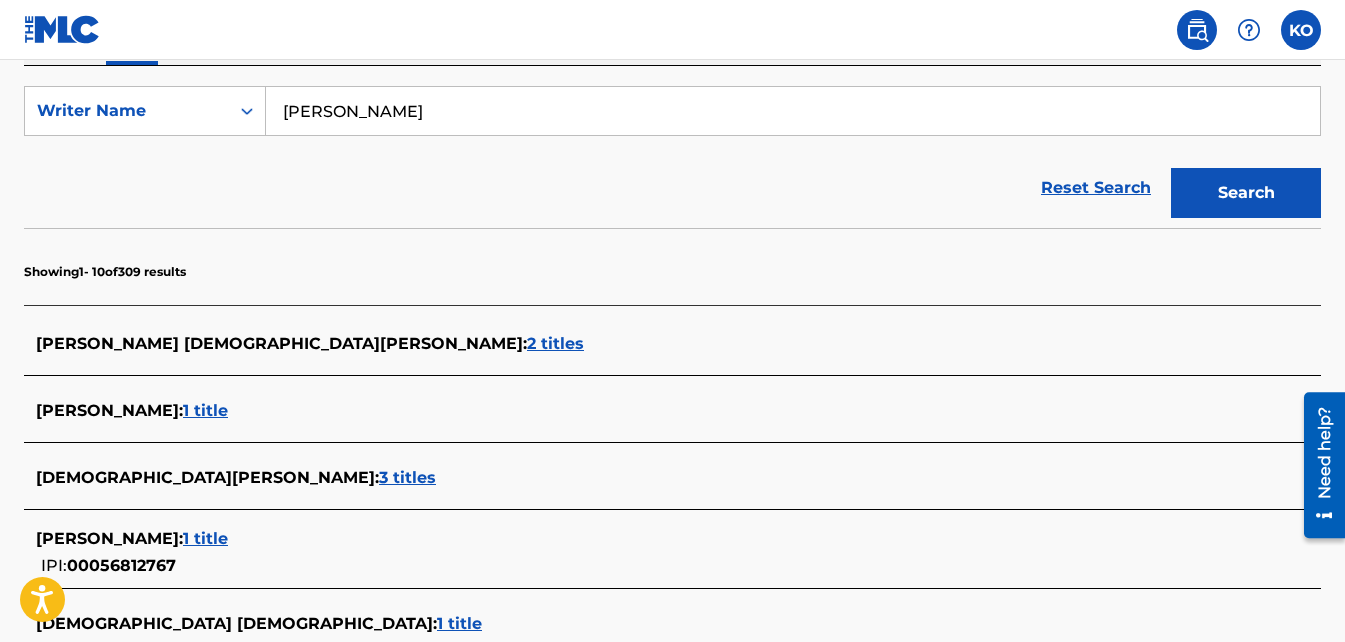 type on "[PERSON_NAME]" 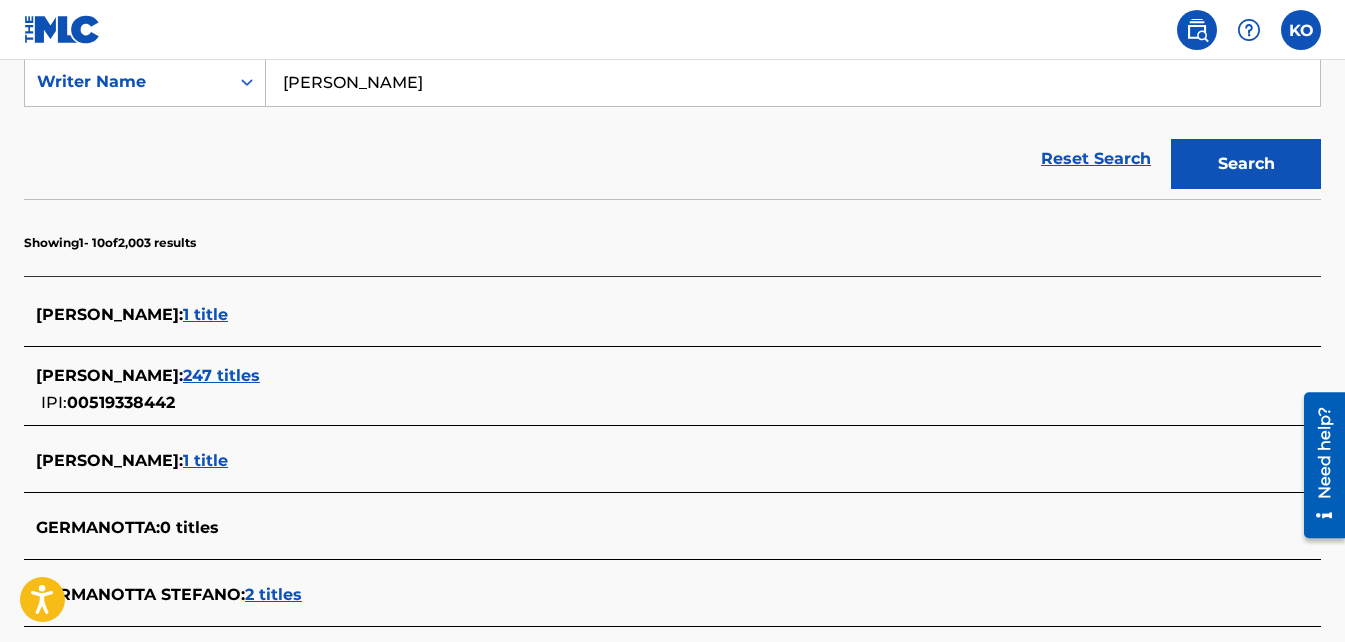 scroll, scrollTop: 389, scrollLeft: 0, axis: vertical 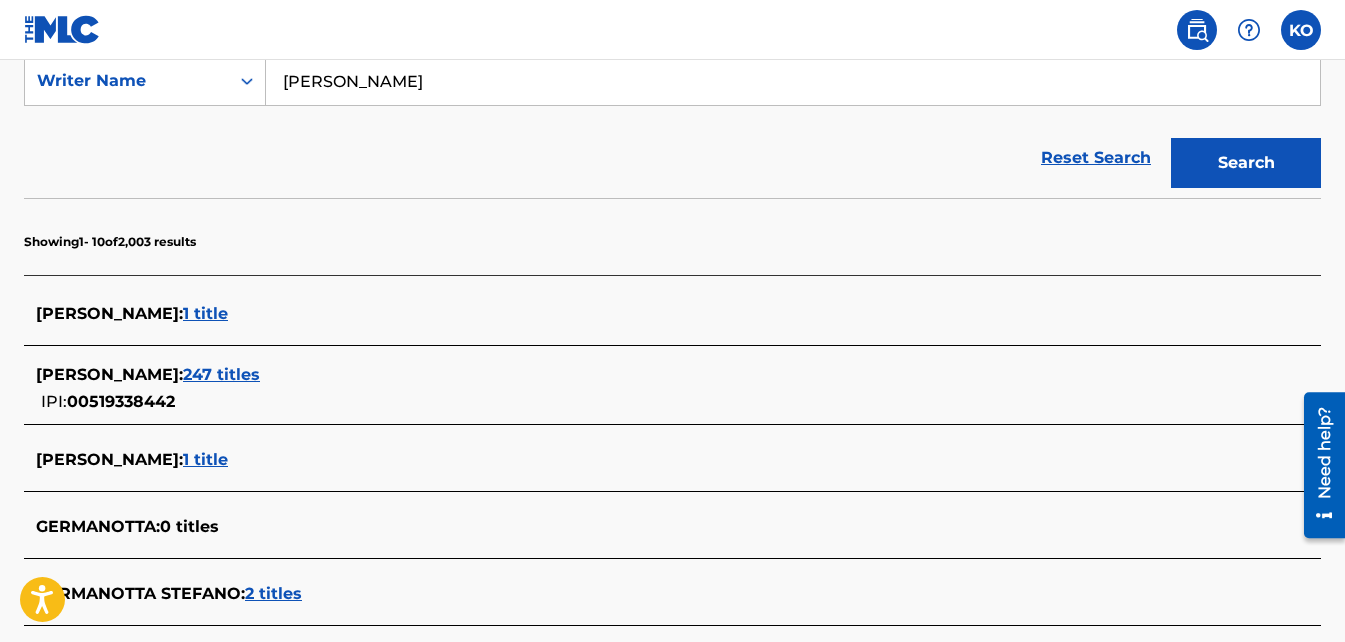 click on "247 titles" at bounding box center (221, 374) 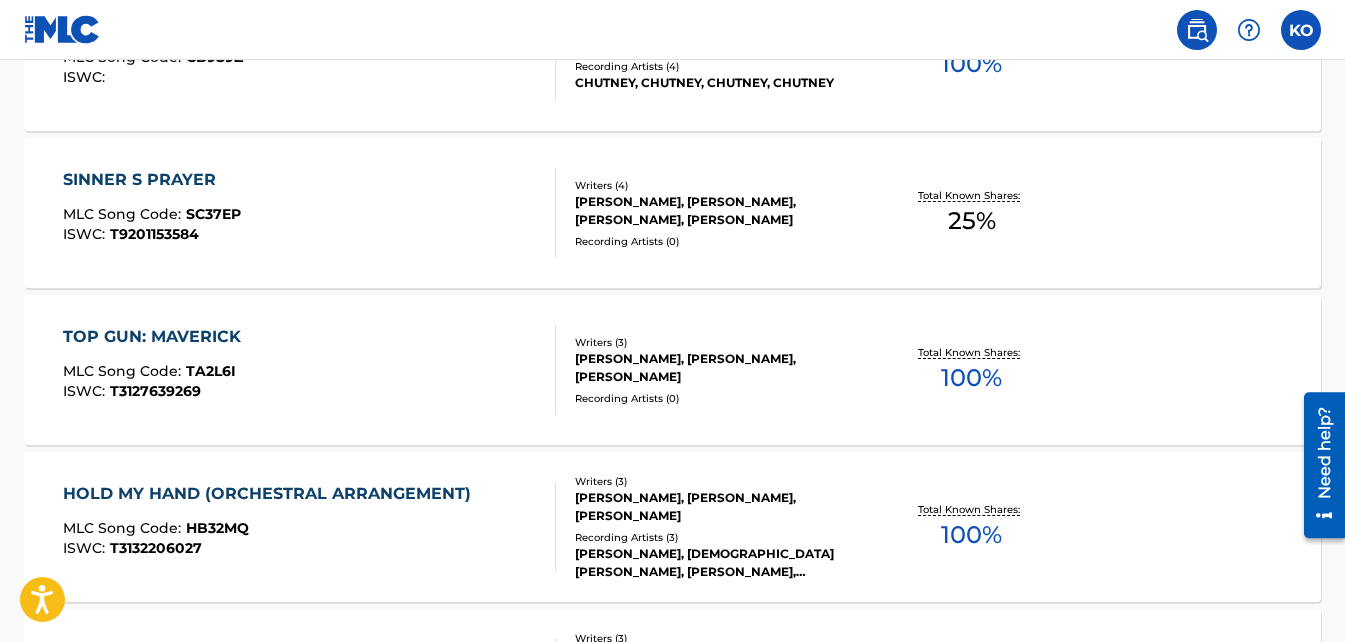 scroll, scrollTop: 1059, scrollLeft: 0, axis: vertical 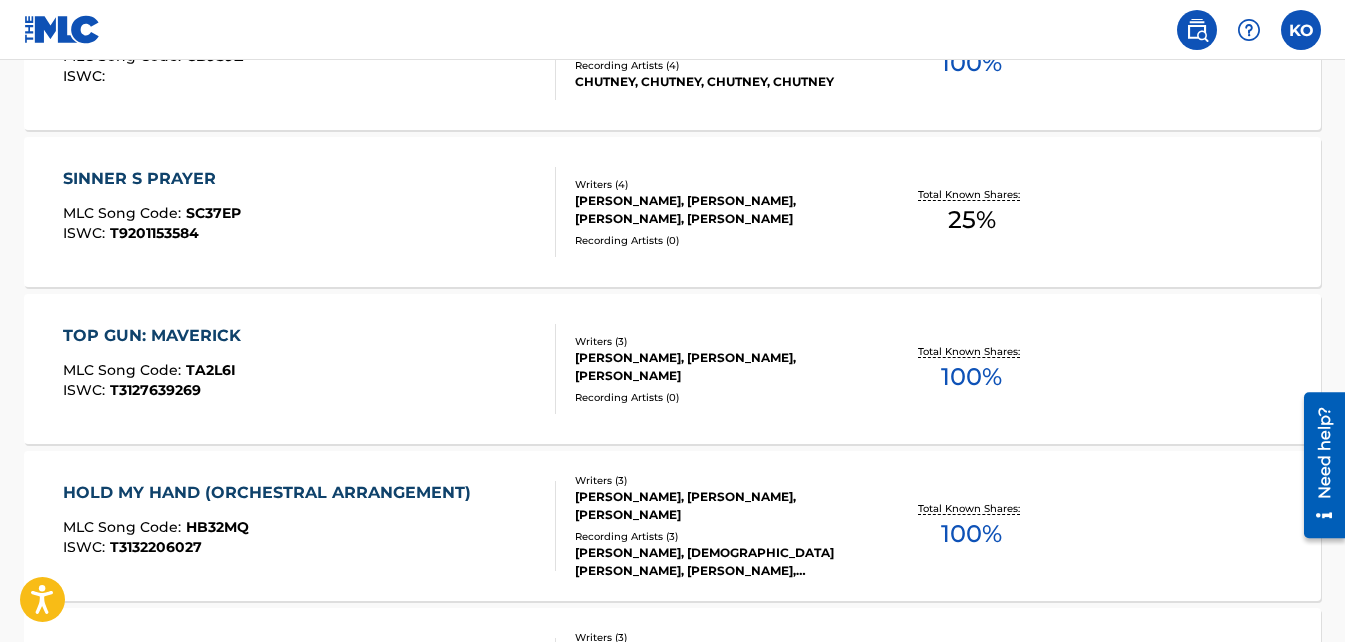 click at bounding box center [62, 29] 